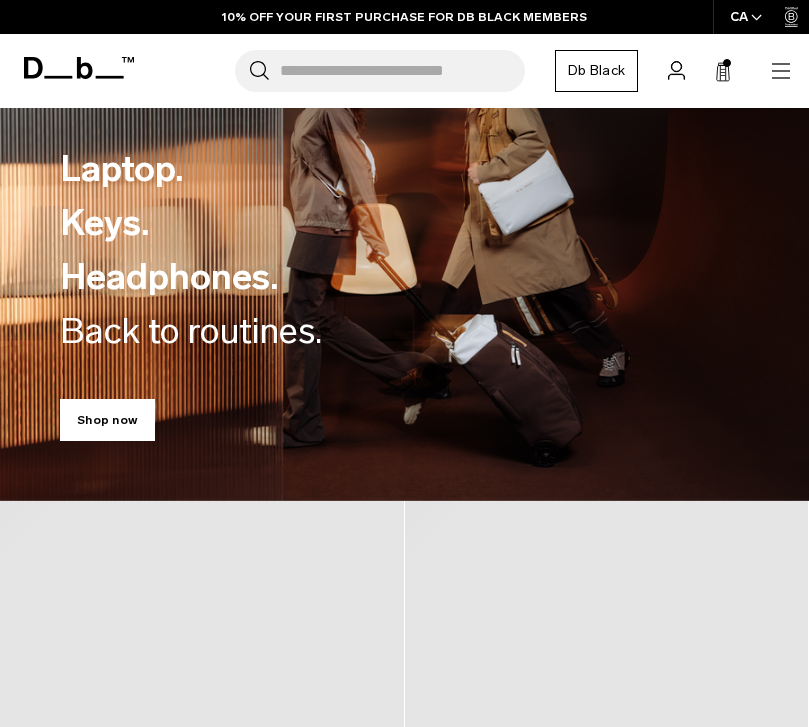 scroll, scrollTop: 0, scrollLeft: 0, axis: both 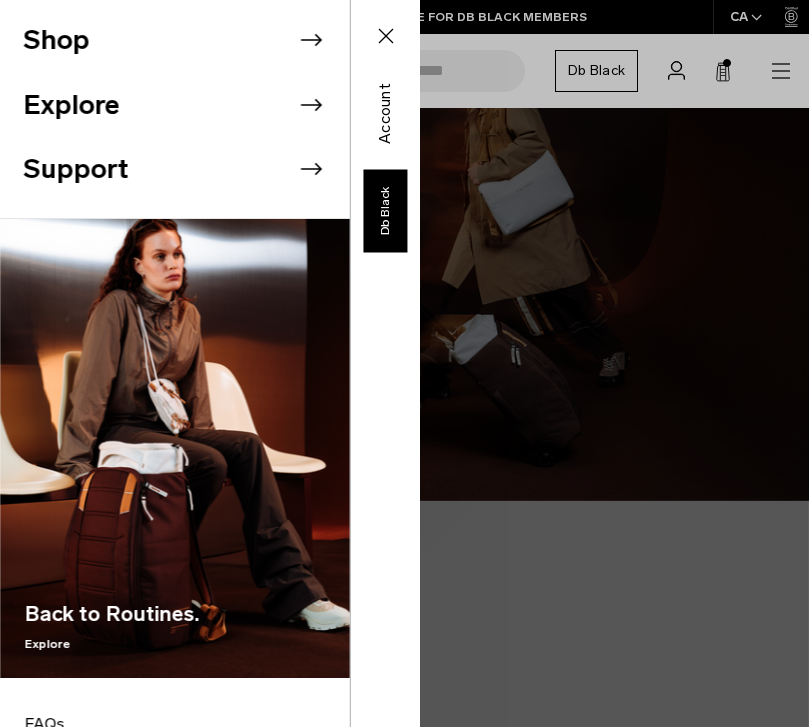 click 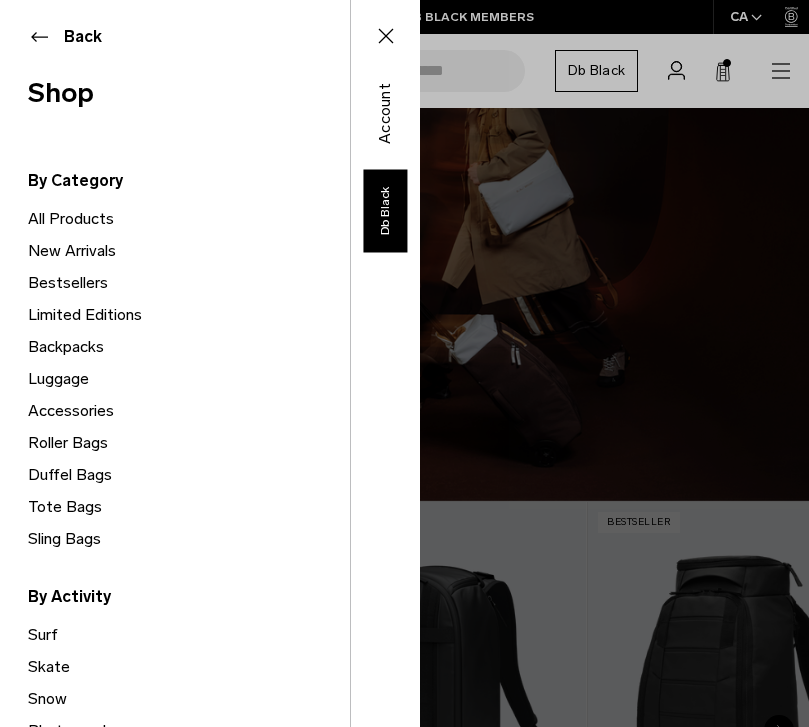 click on "All Products" at bounding box center (189, 219) 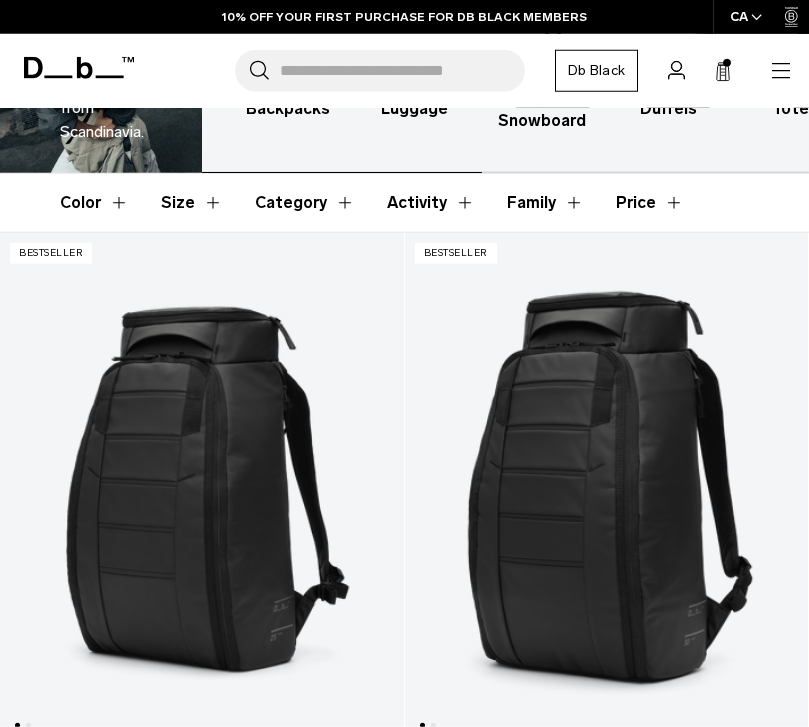 scroll, scrollTop: 330, scrollLeft: 0, axis: vertical 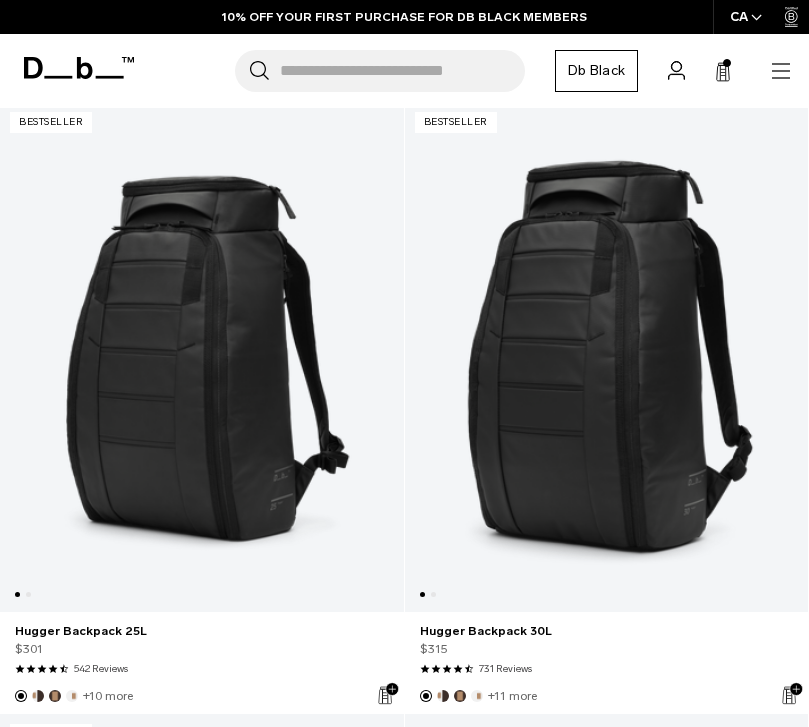 click at bounding box center [202, 357] 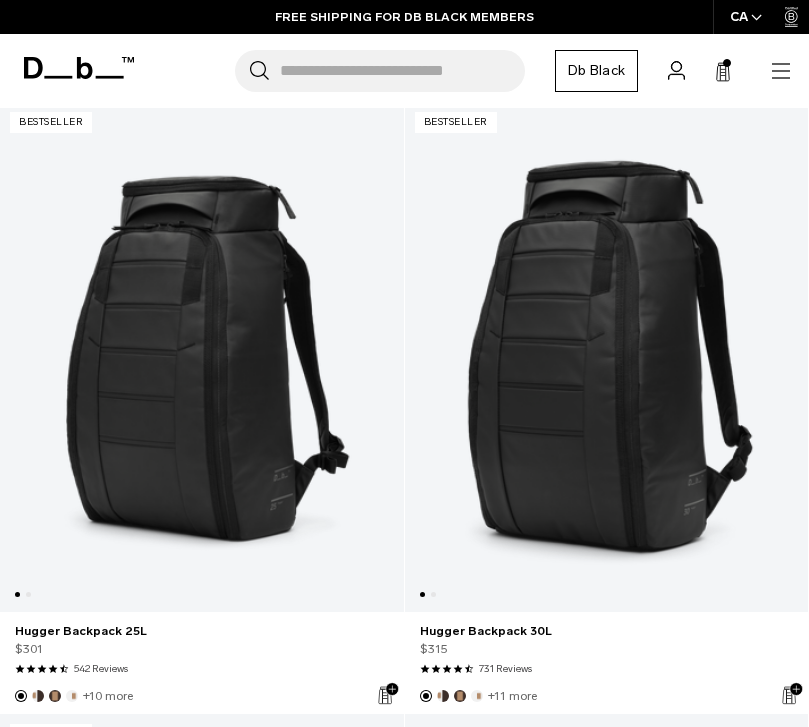scroll, scrollTop: 396, scrollLeft: 0, axis: vertical 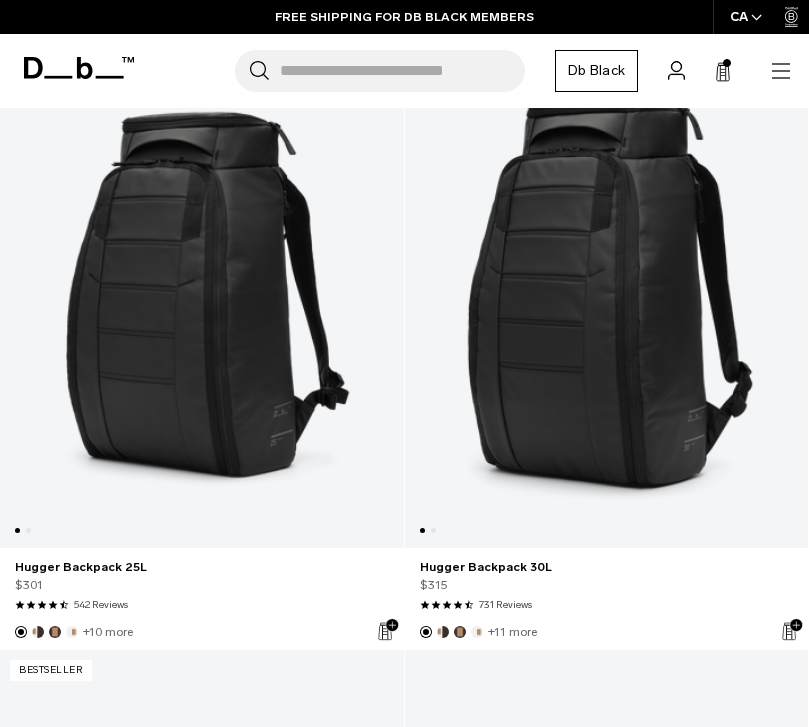 click at bounding box center (607, 293) 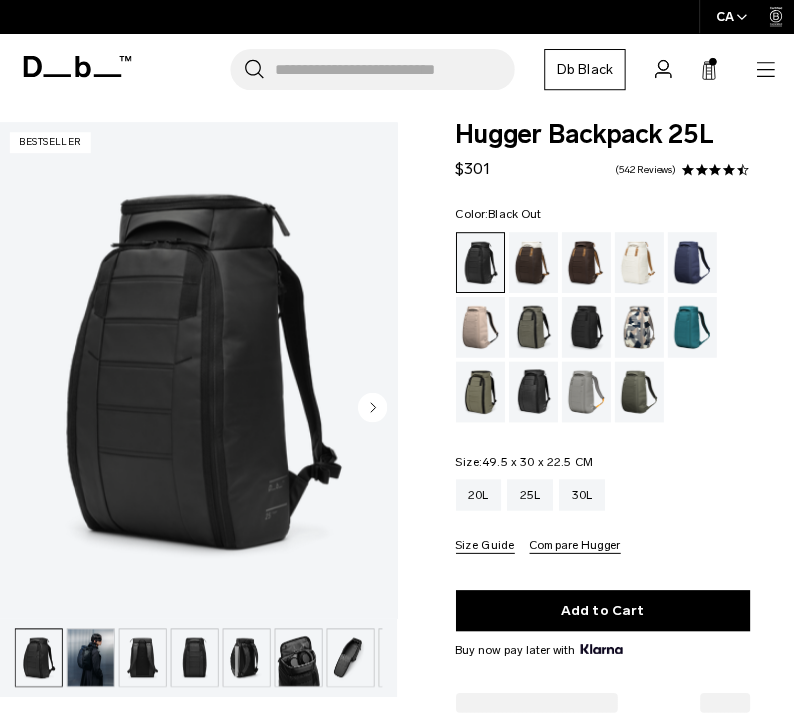 scroll, scrollTop: 10, scrollLeft: 0, axis: vertical 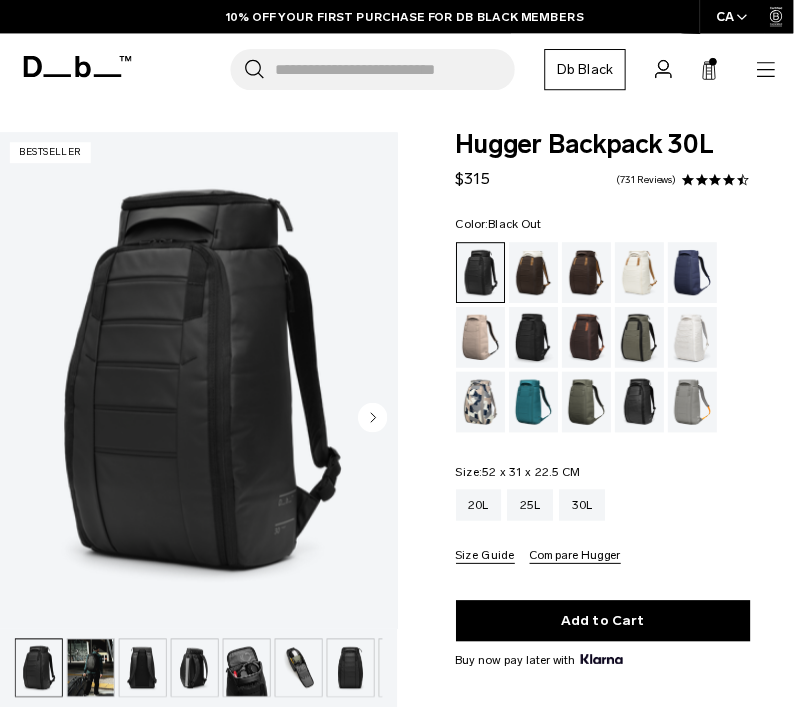 click at bounding box center (92, 681) 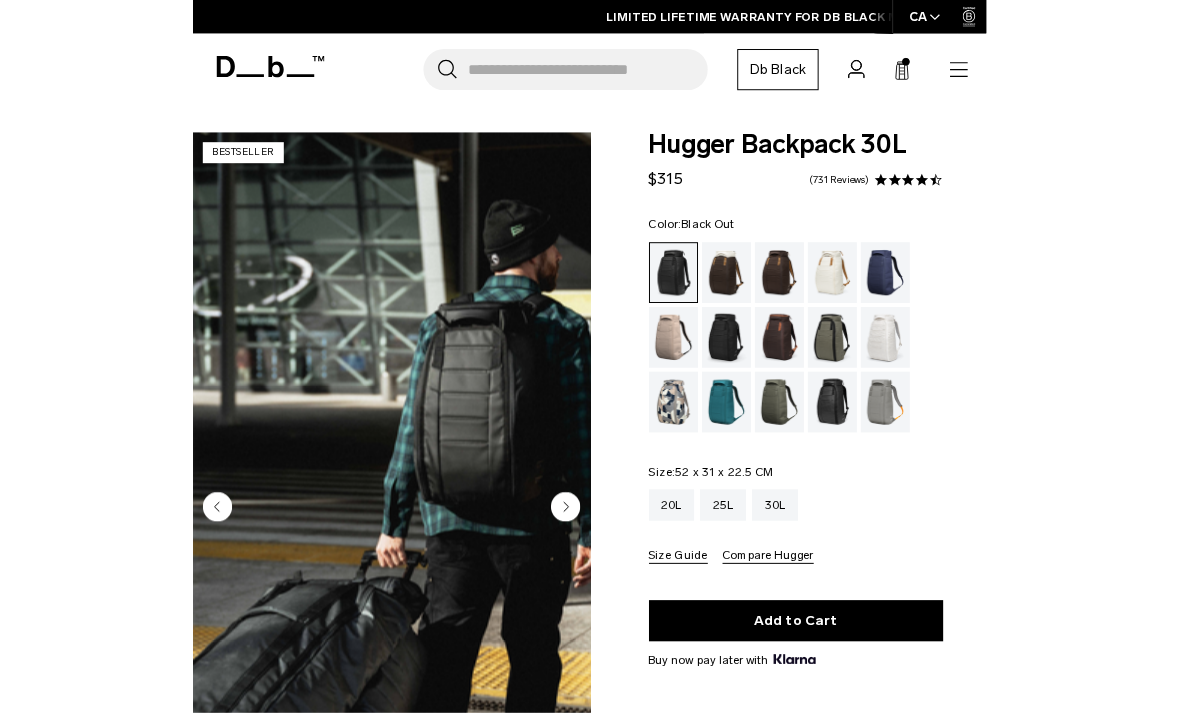 scroll, scrollTop: 0, scrollLeft: 0, axis: both 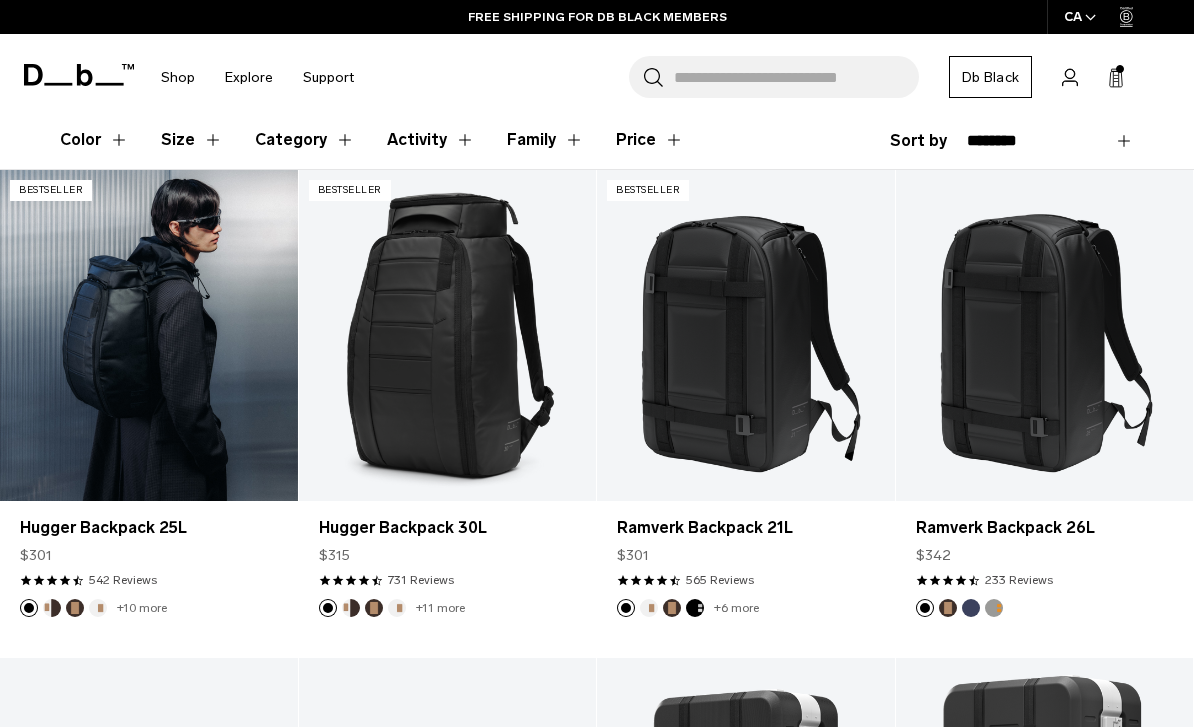 click at bounding box center (149, 335) 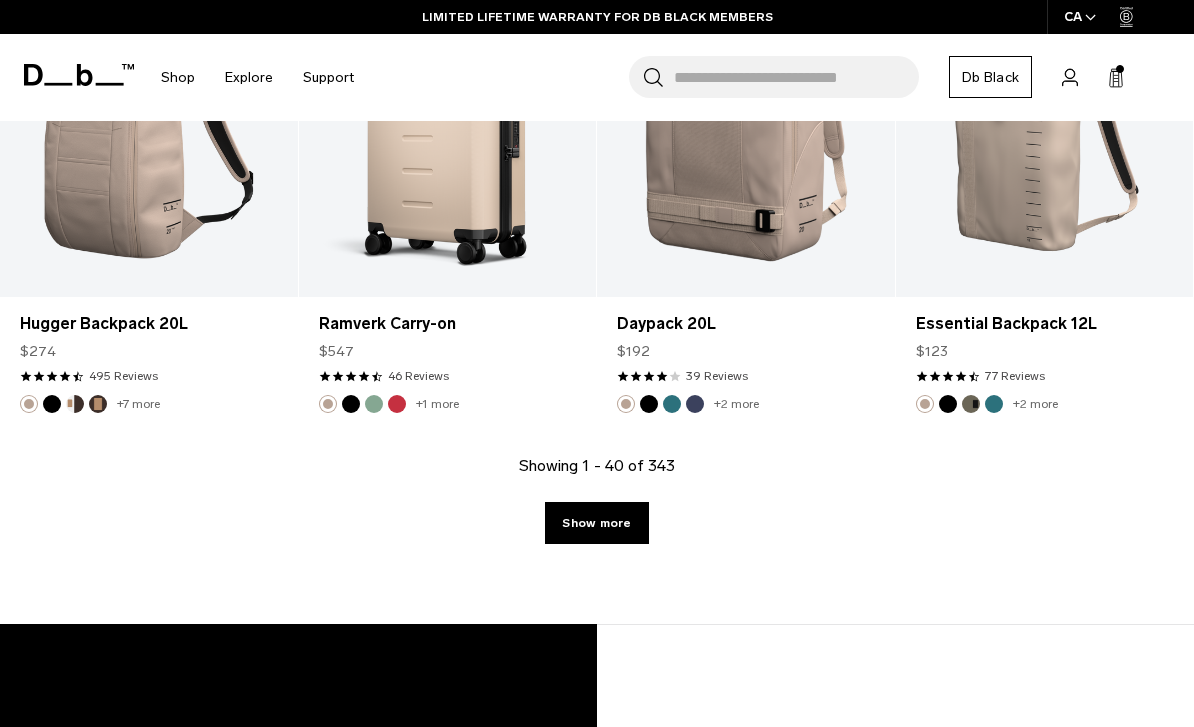 scroll, scrollTop: 5616, scrollLeft: 0, axis: vertical 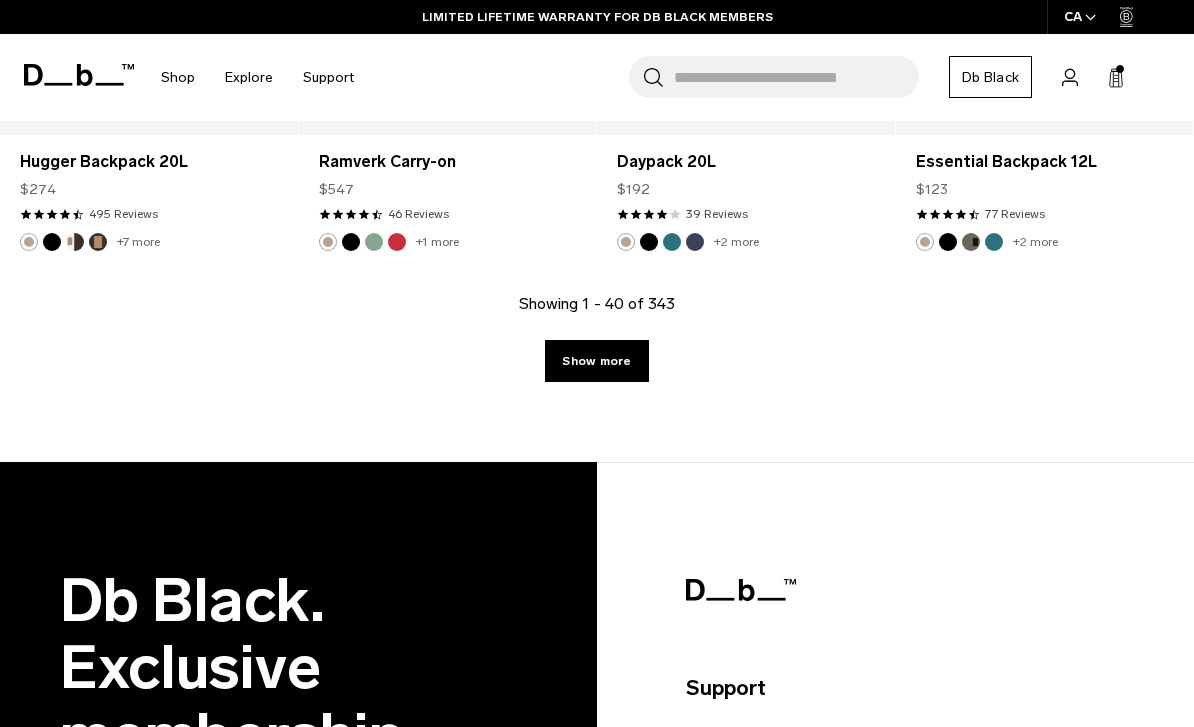 click on "Show more" at bounding box center [596, 361] 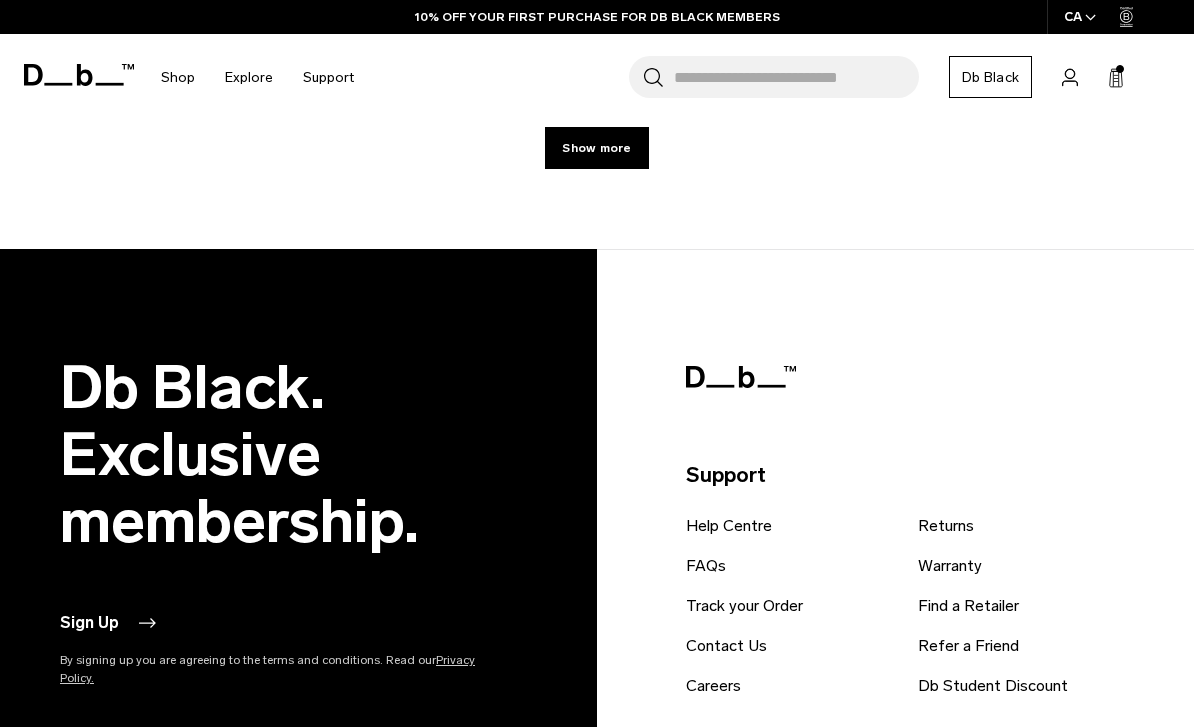 scroll, scrollTop: 10488, scrollLeft: 0, axis: vertical 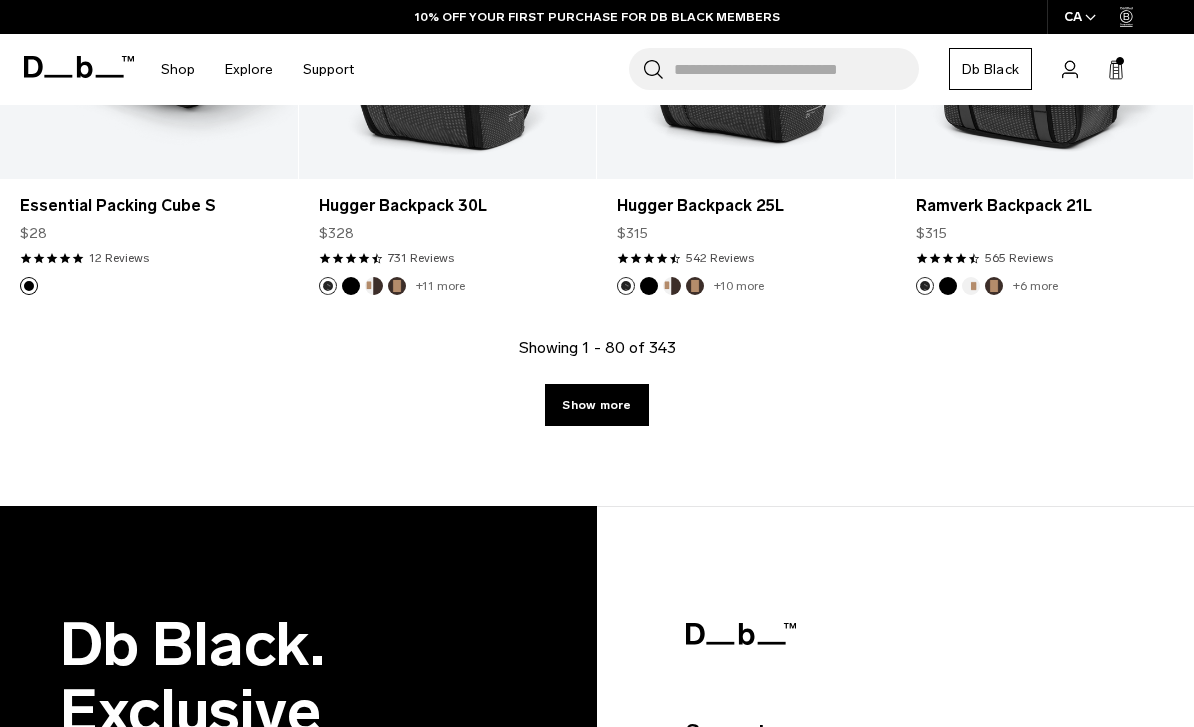 click on "Show more" at bounding box center (596, 405) 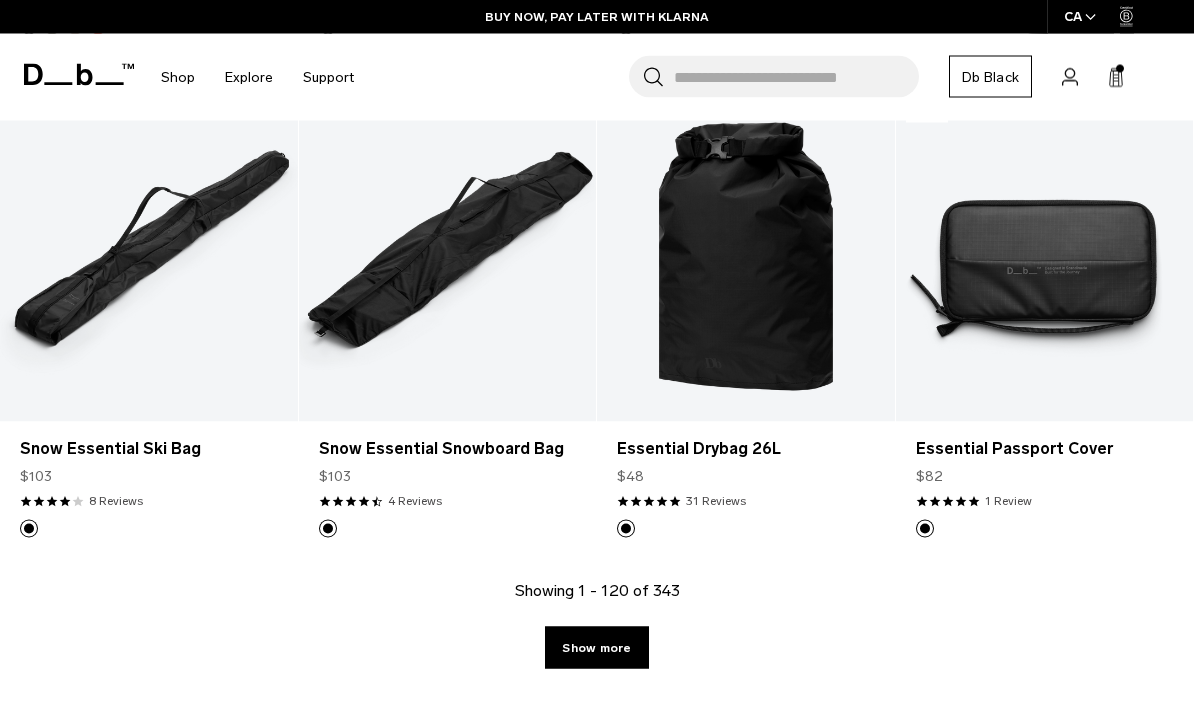scroll, scrollTop: 15197, scrollLeft: 0, axis: vertical 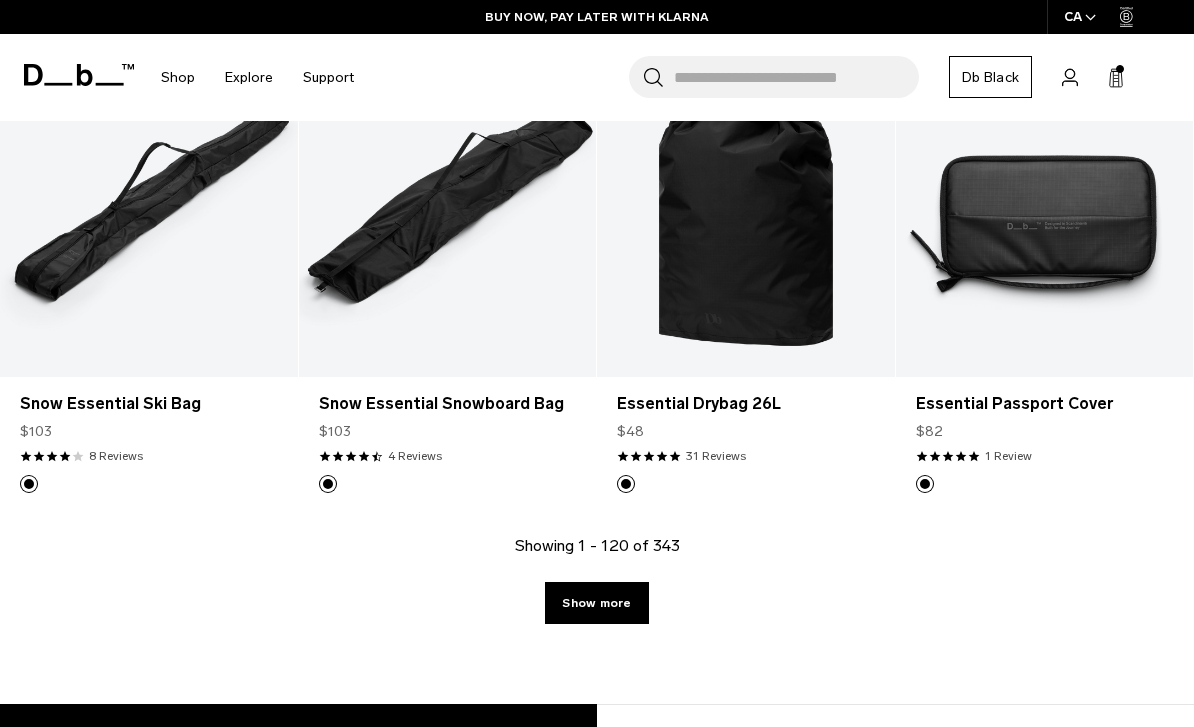 click on "Show more" at bounding box center (596, 603) 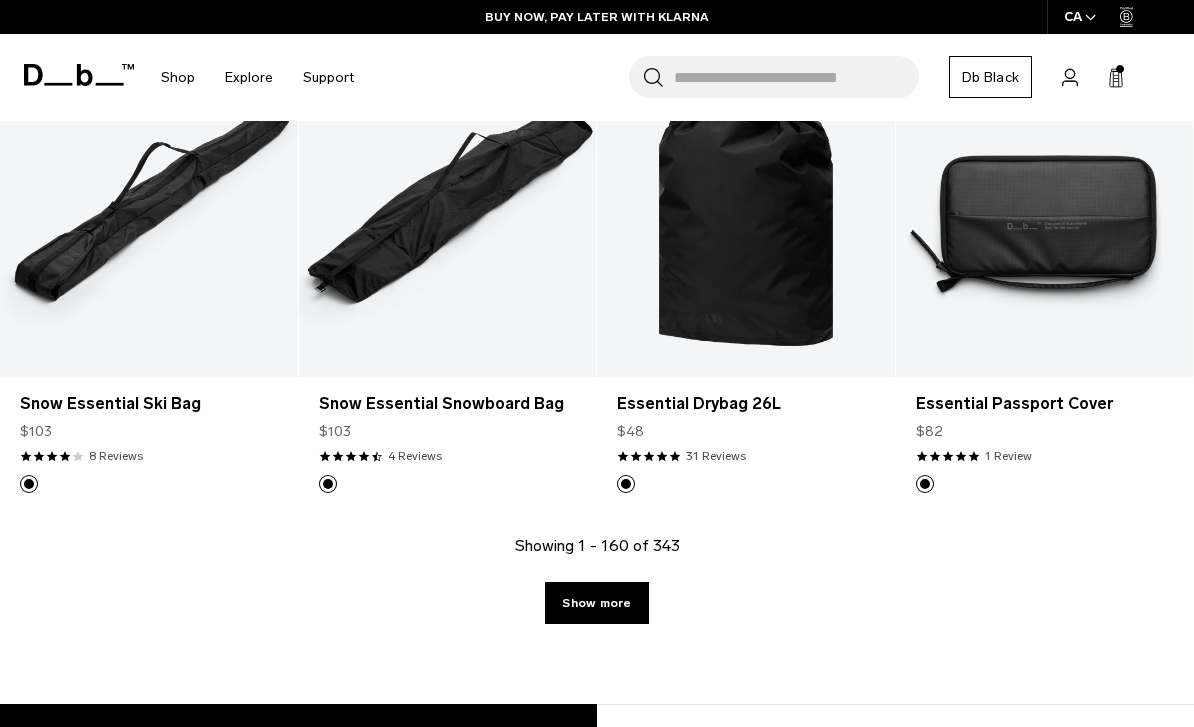 click on "Show more" at bounding box center (596, 603) 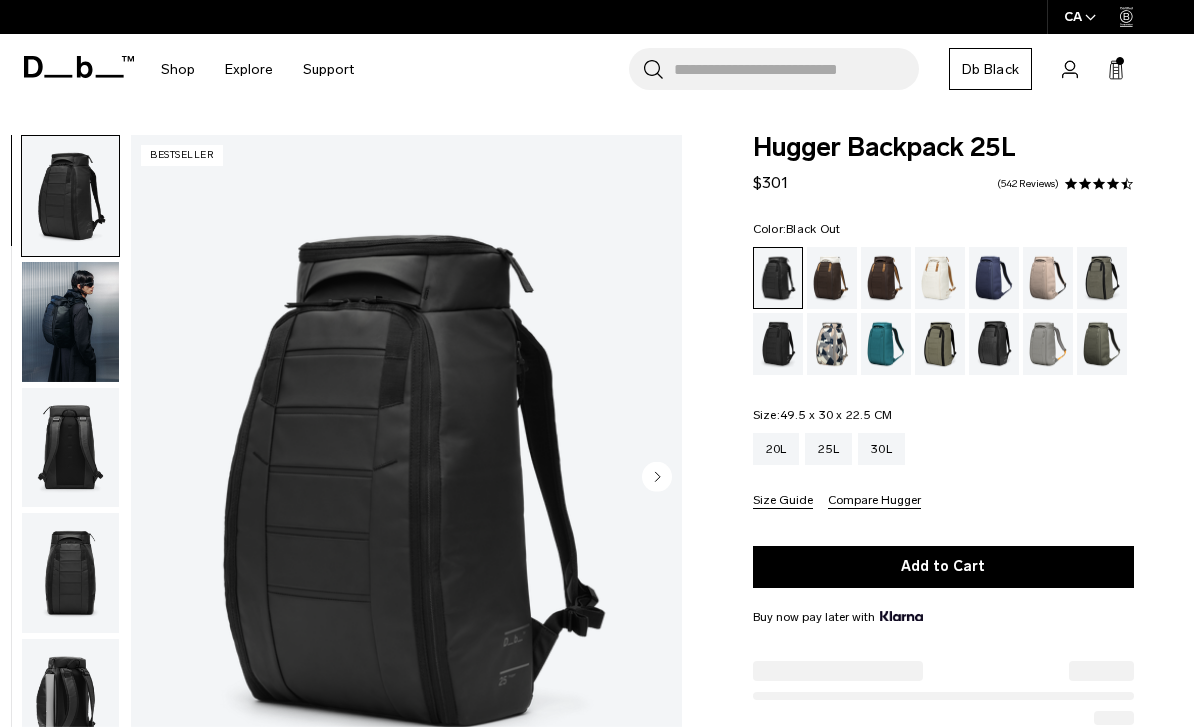 scroll, scrollTop: 0, scrollLeft: 0, axis: both 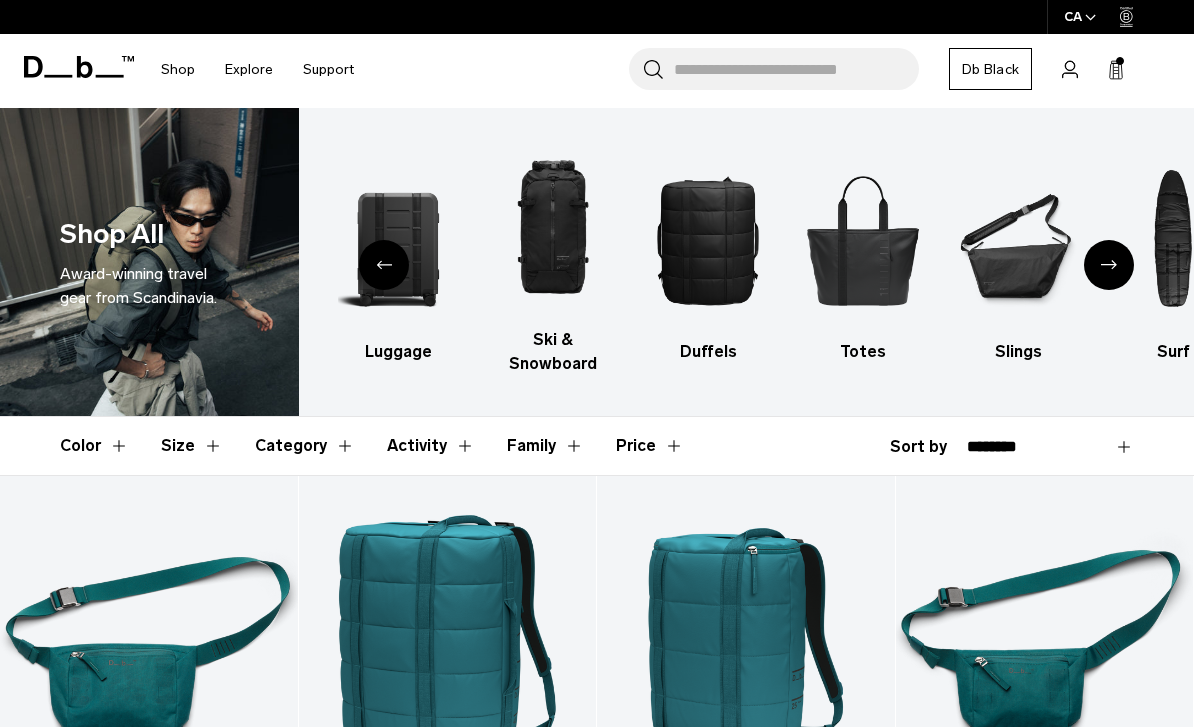 click at bounding box center (384, 265) 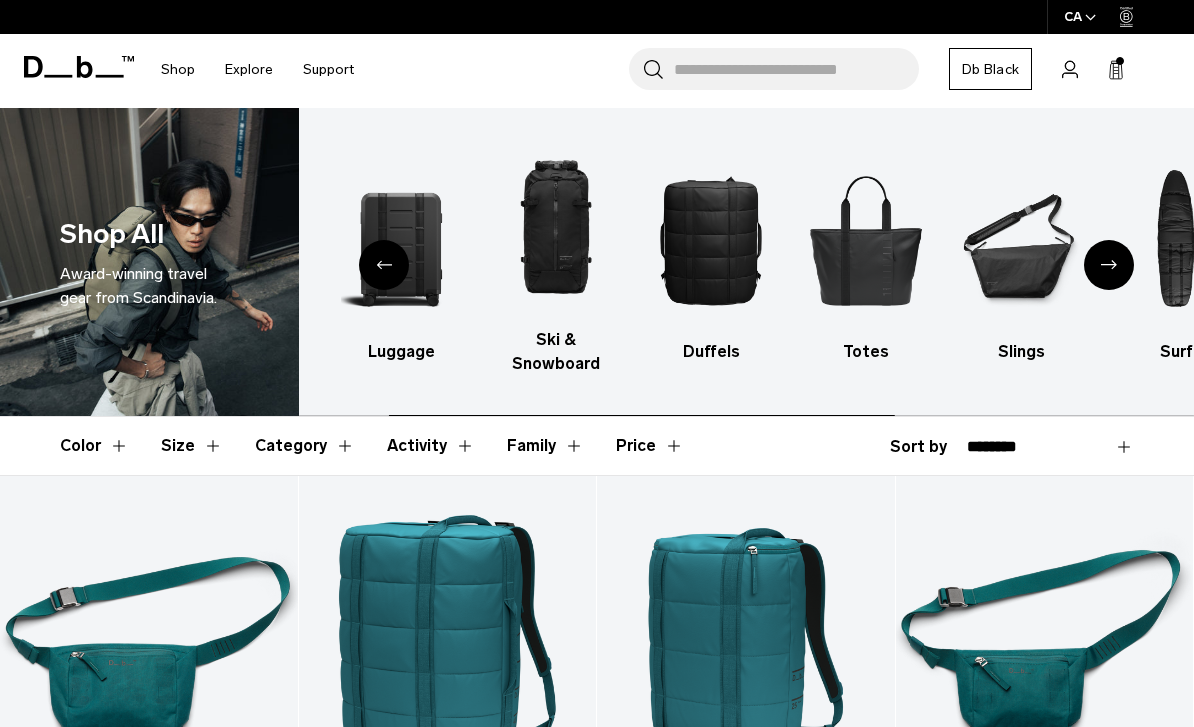 click at bounding box center [384, 265] 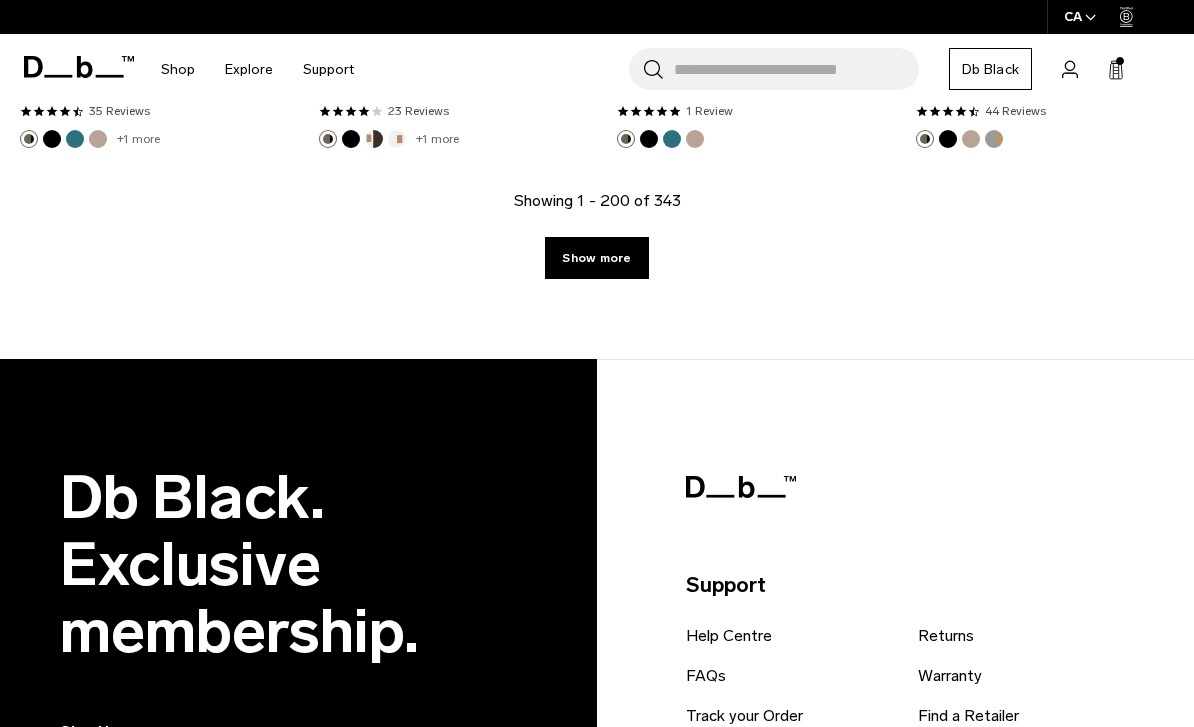 scroll, scrollTop: 5258, scrollLeft: 0, axis: vertical 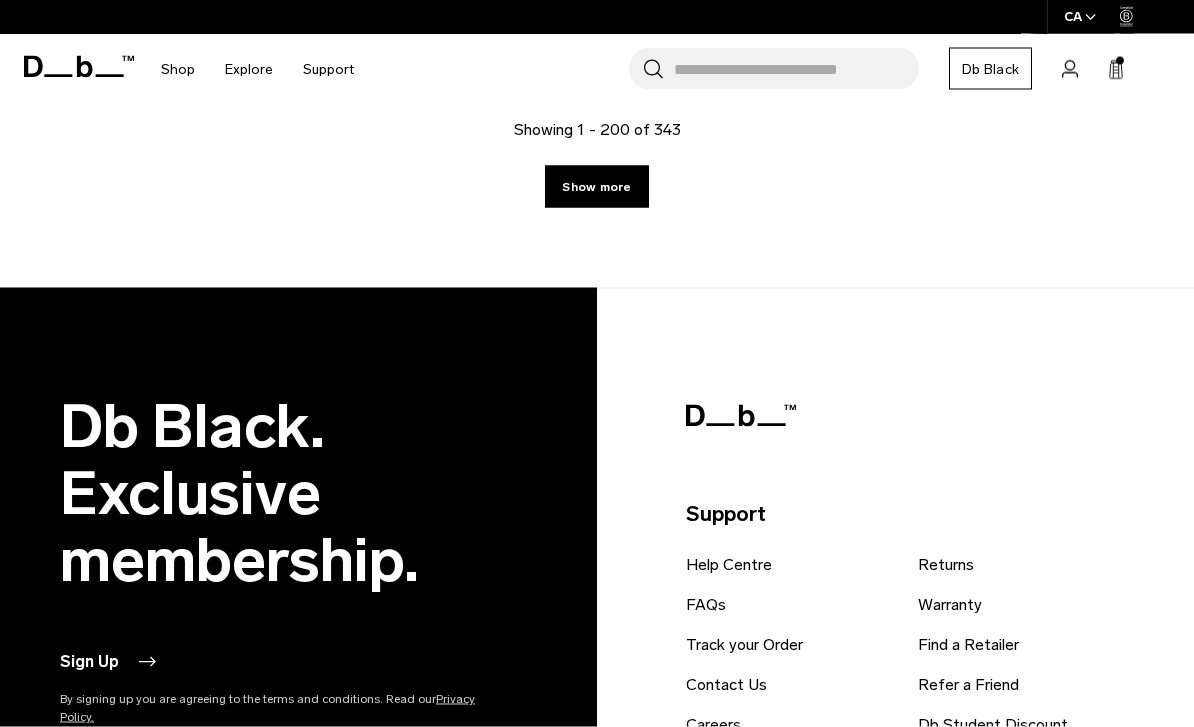 click on "Show more" at bounding box center [596, 187] 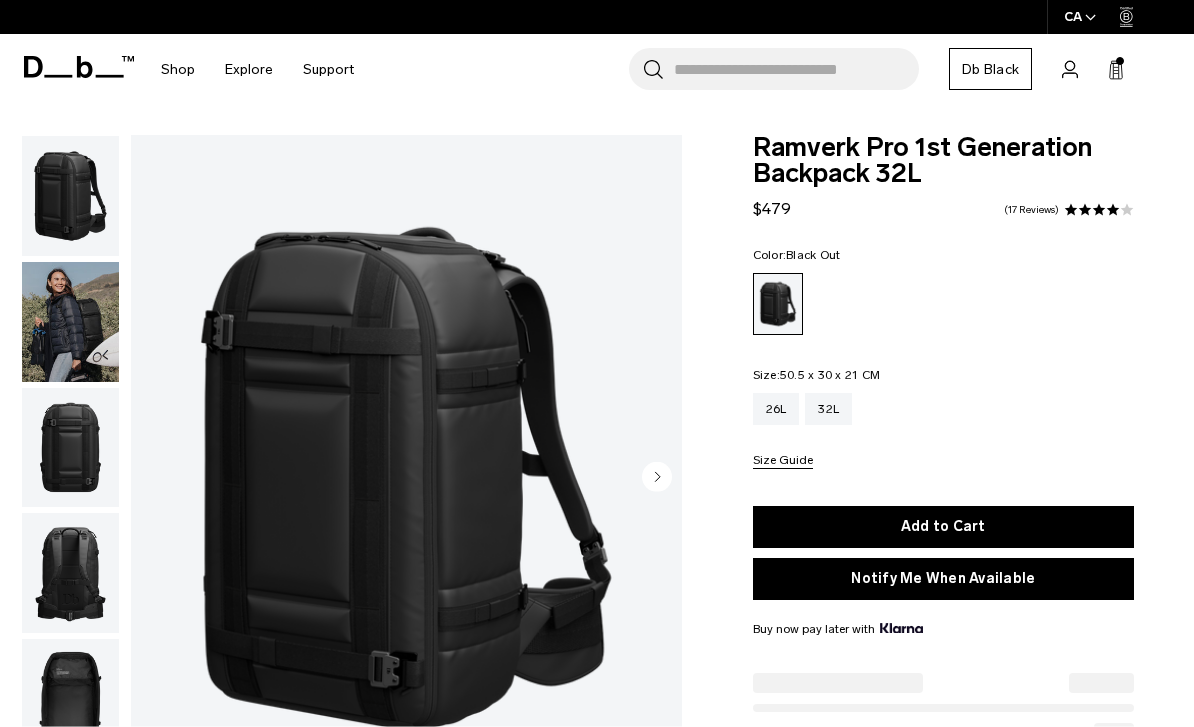 scroll, scrollTop: 0, scrollLeft: 0, axis: both 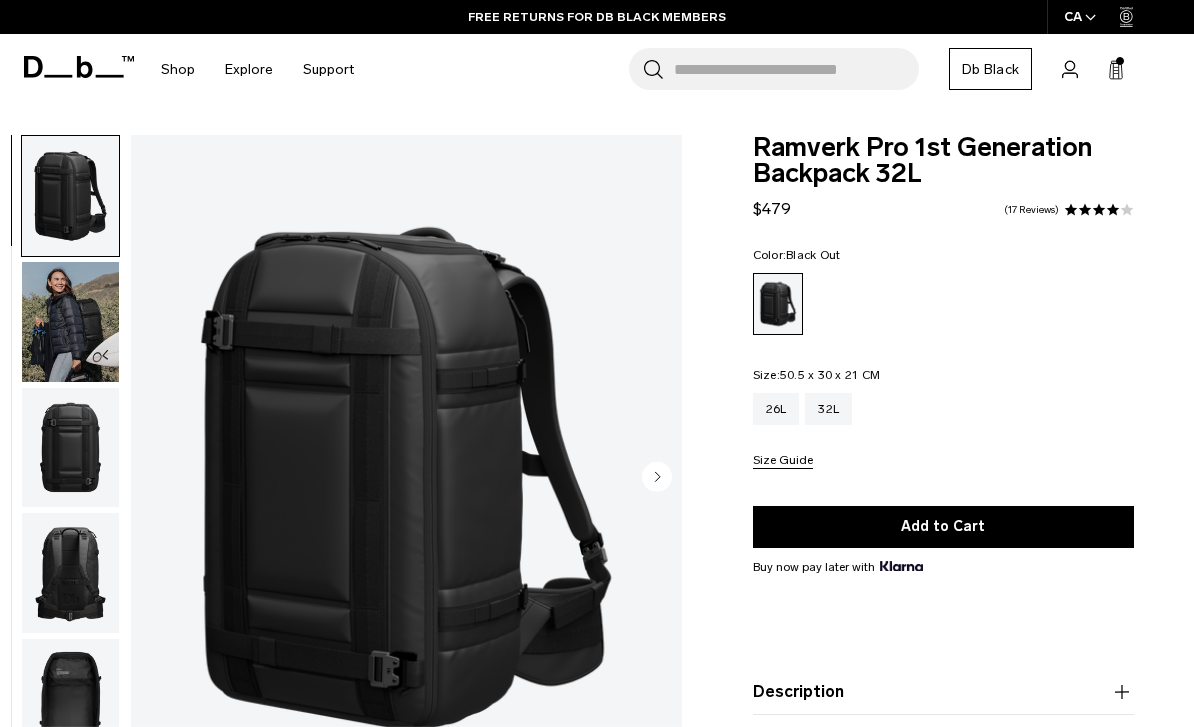 click 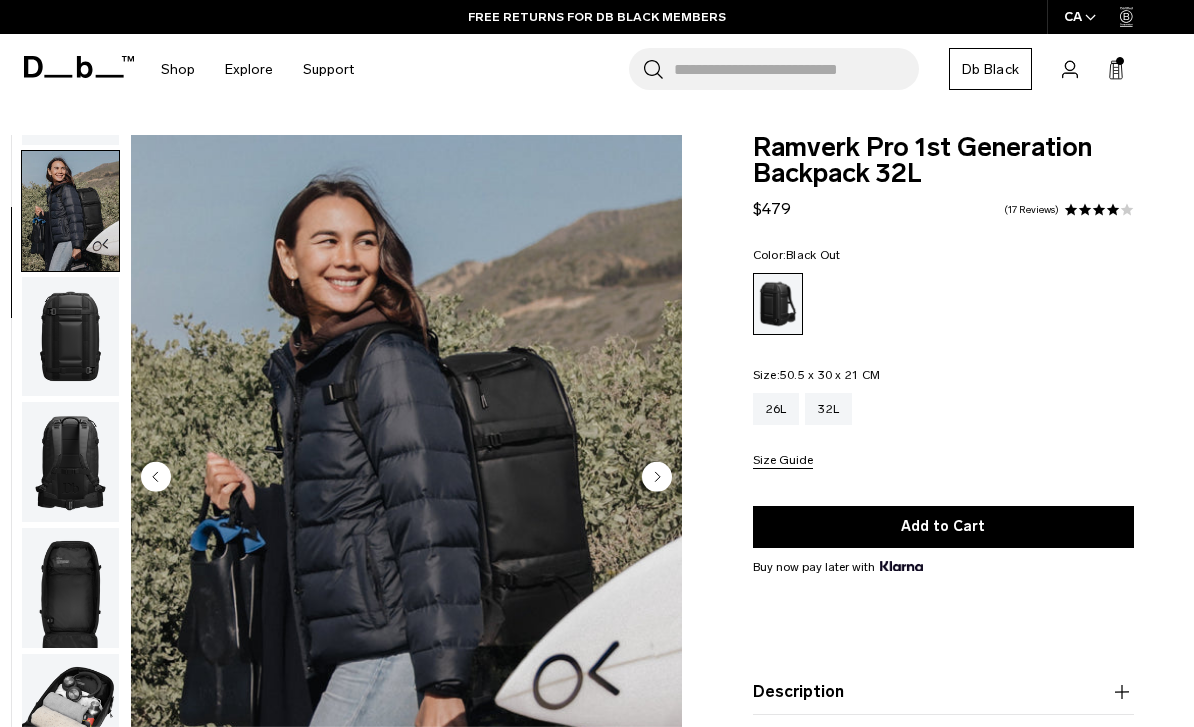 scroll, scrollTop: 127, scrollLeft: 0, axis: vertical 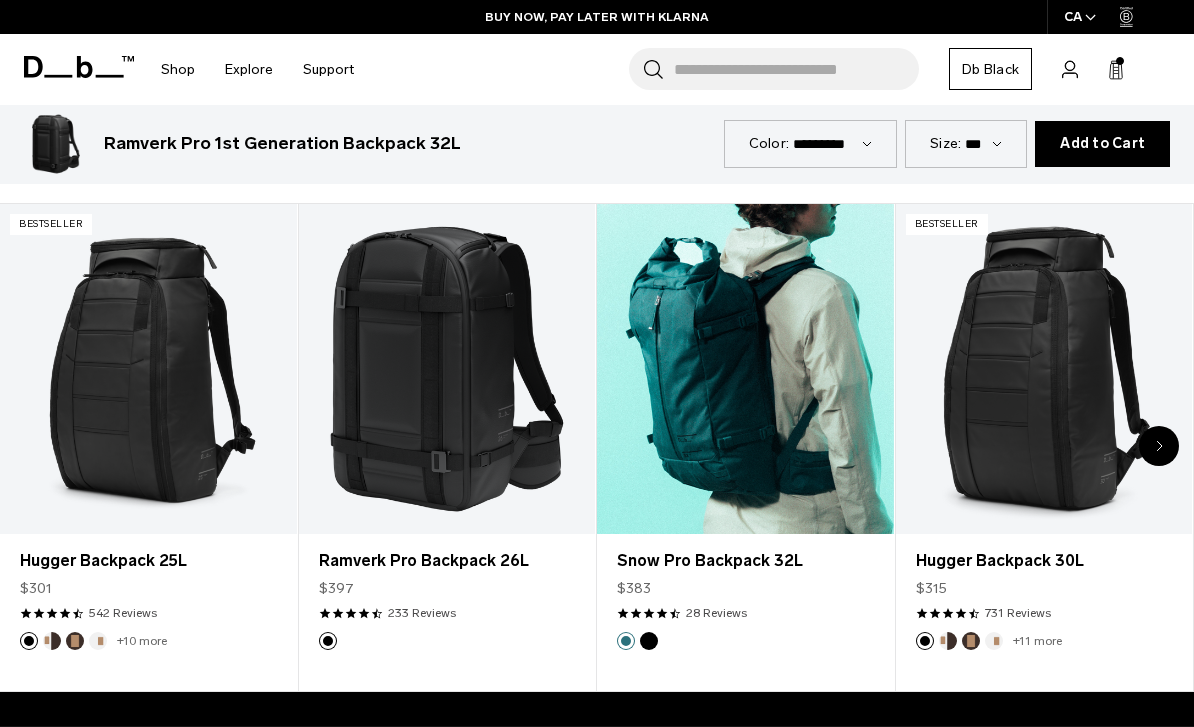 click at bounding box center (745, 368) 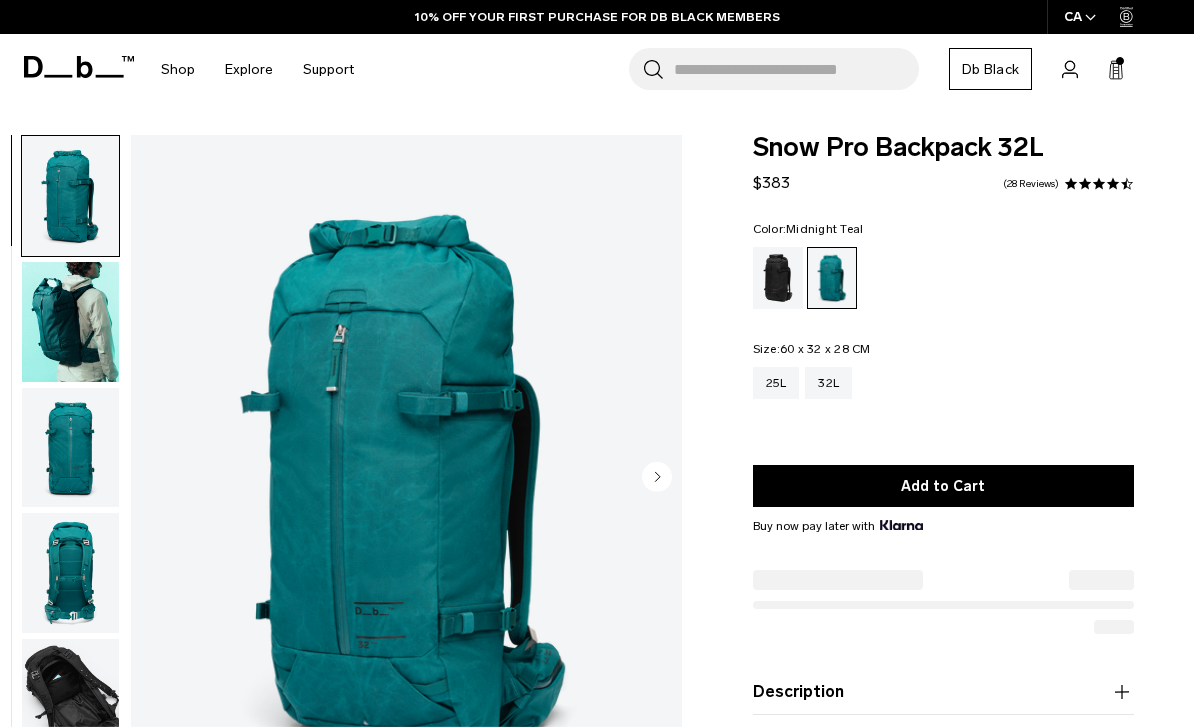 scroll, scrollTop: 0, scrollLeft: 0, axis: both 